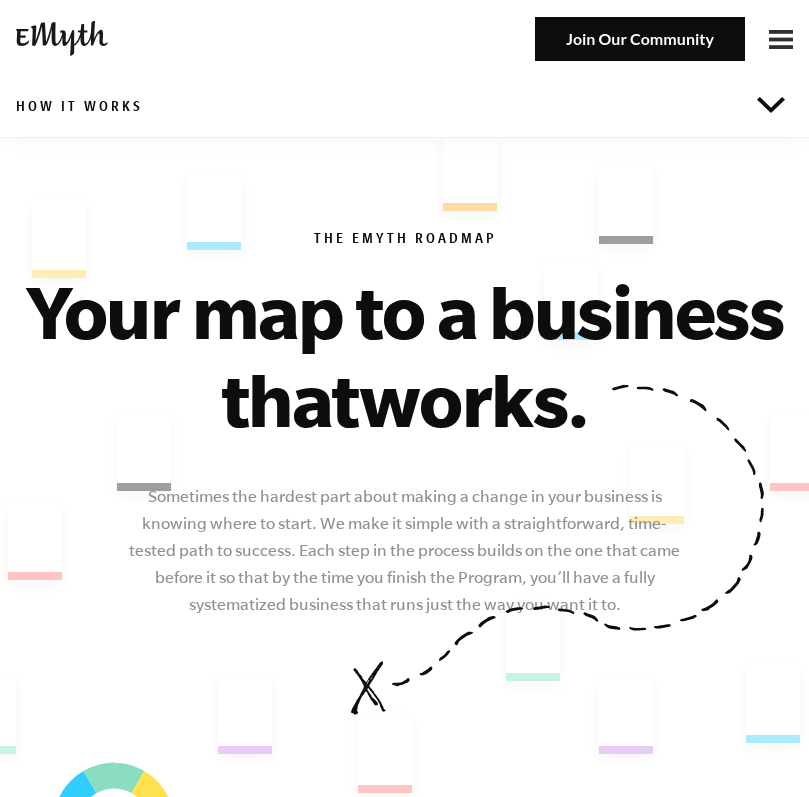 scroll, scrollTop: 0, scrollLeft: 0, axis: both 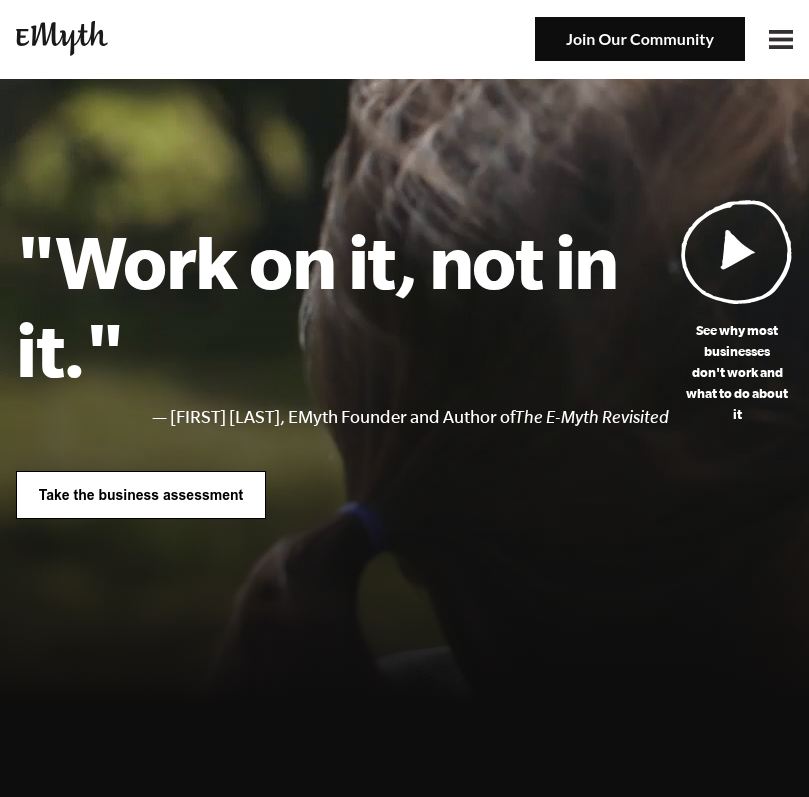 click at bounding box center (640, 39) 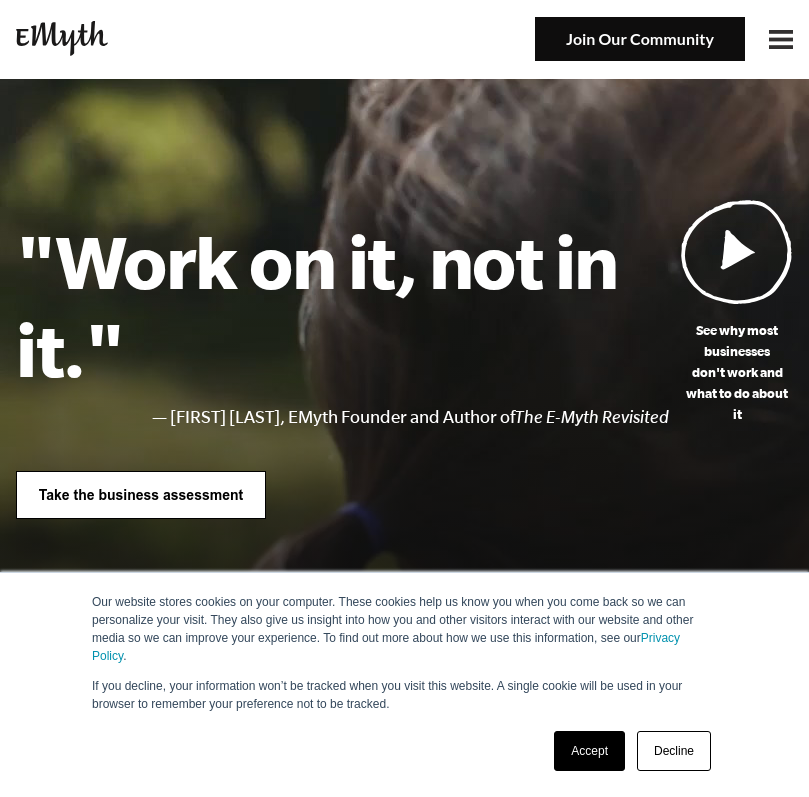 click at bounding box center (664, 39) 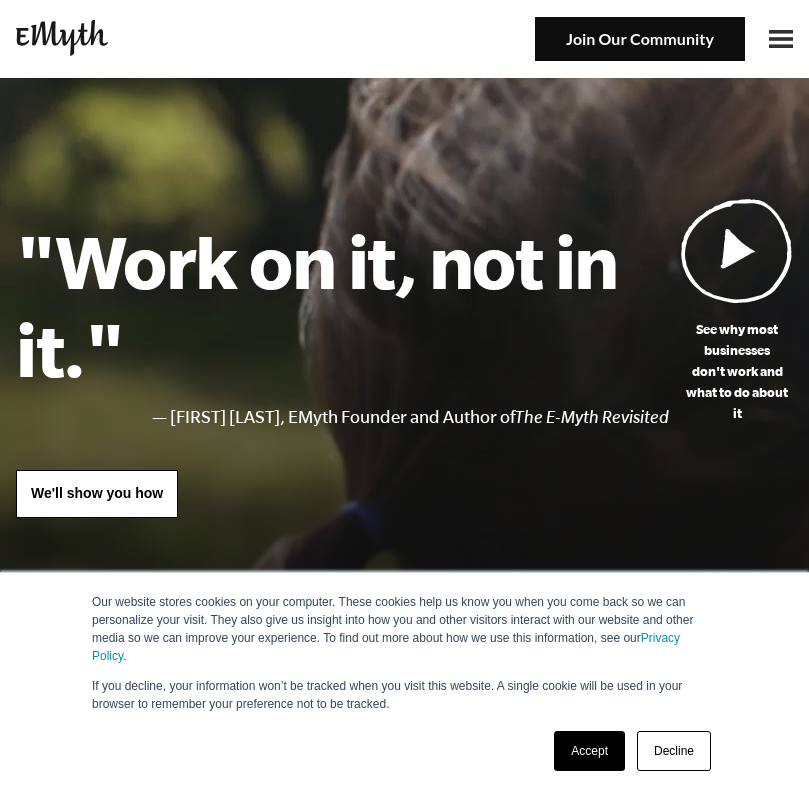 click at bounding box center (664, 39) 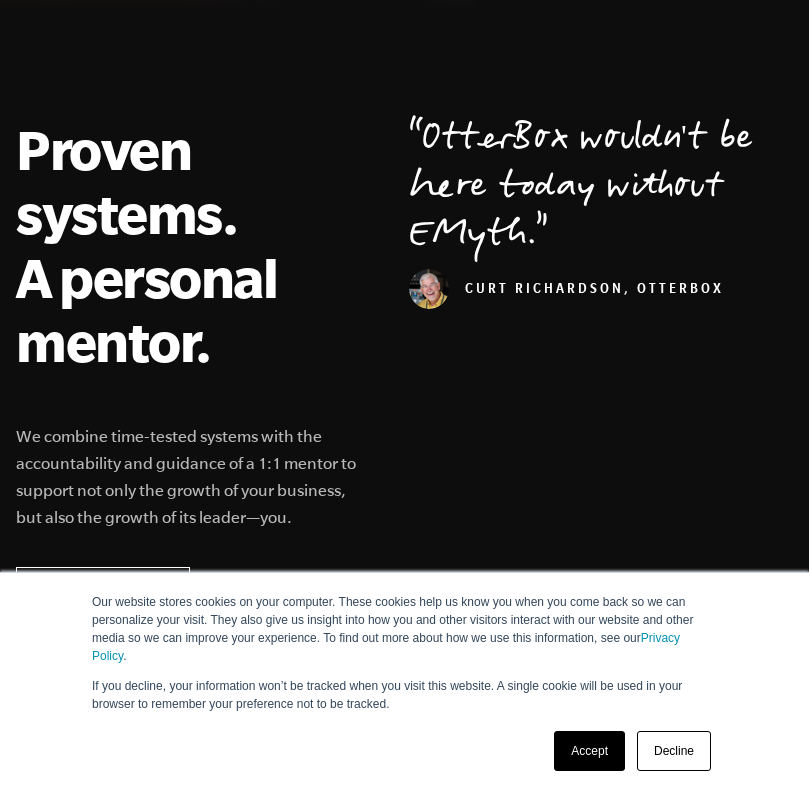 scroll, scrollTop: 692, scrollLeft: 0, axis: vertical 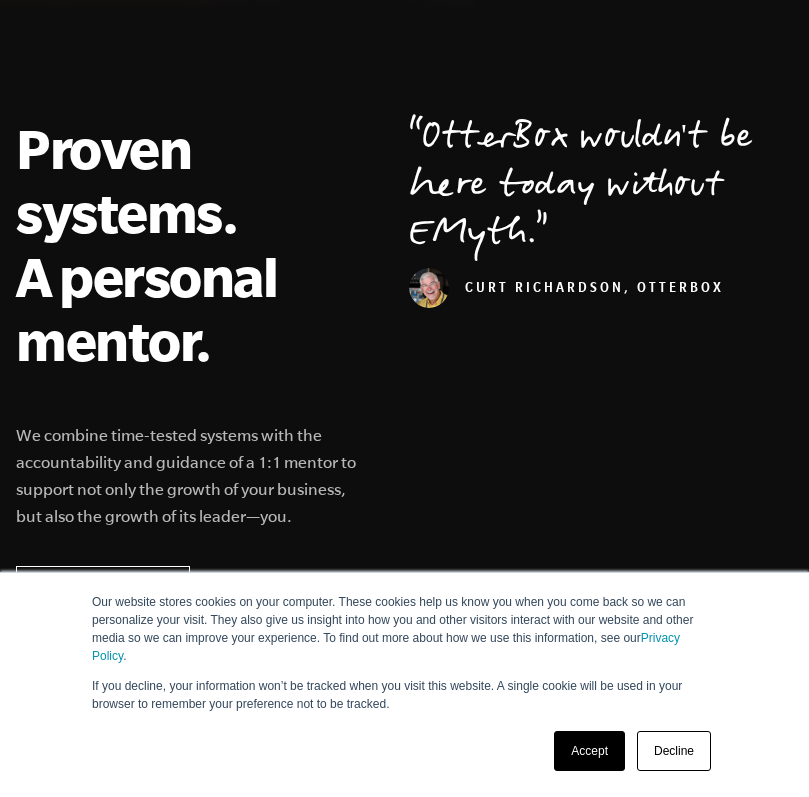 click on "Accept" at bounding box center (589, 751) 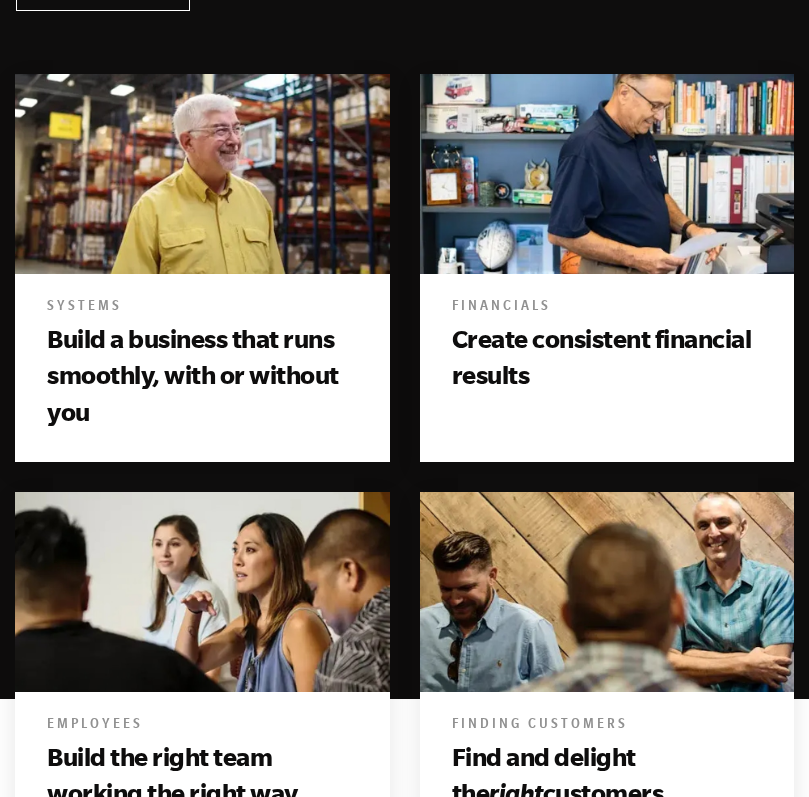 scroll, scrollTop: 1296, scrollLeft: 0, axis: vertical 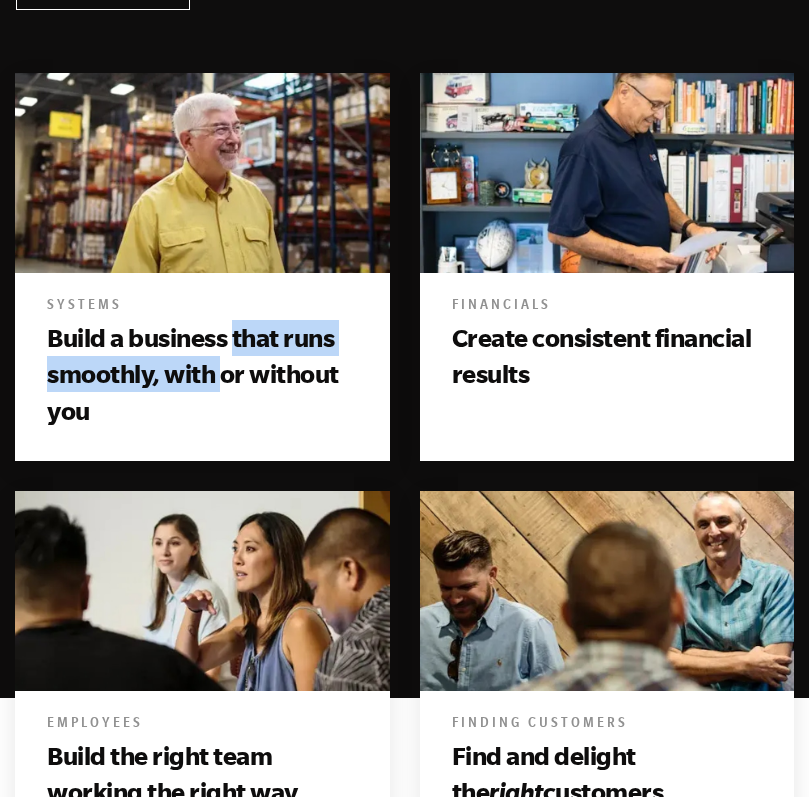drag, startPoint x: 298, startPoint y: 403, endPoint x: 265, endPoint y: 353, distance: 59.908264 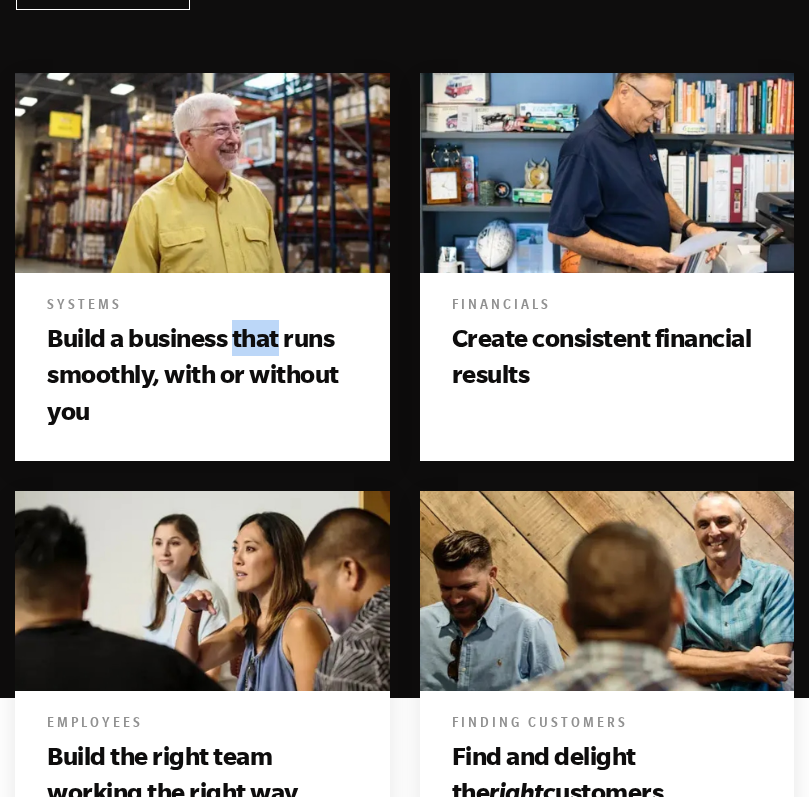 scroll, scrollTop: 1269, scrollLeft: 0, axis: vertical 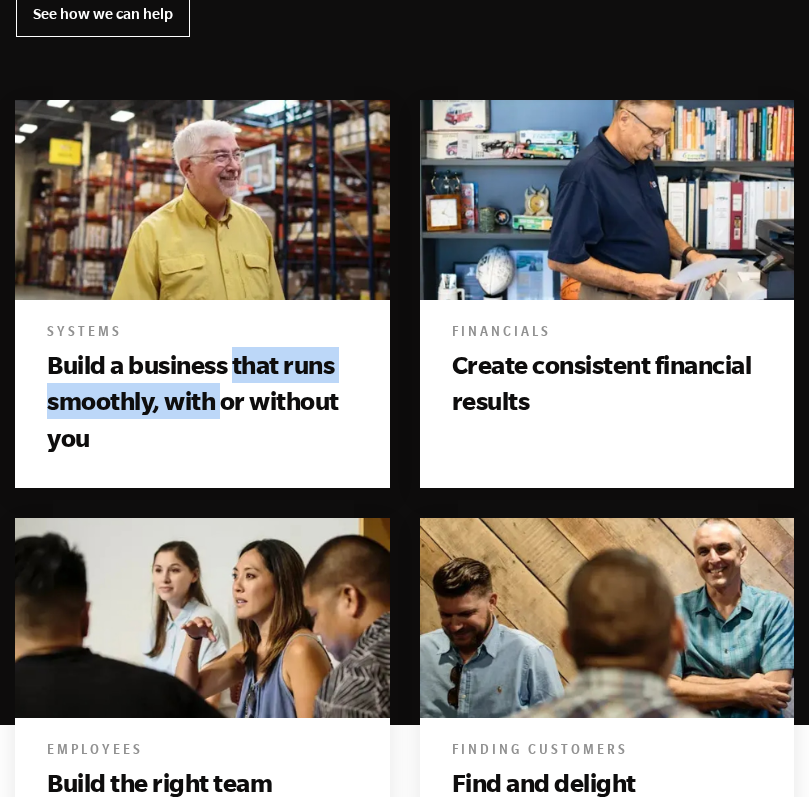 drag, startPoint x: 265, startPoint y: 353, endPoint x: 294, endPoint y: 386, distance: 43.931767 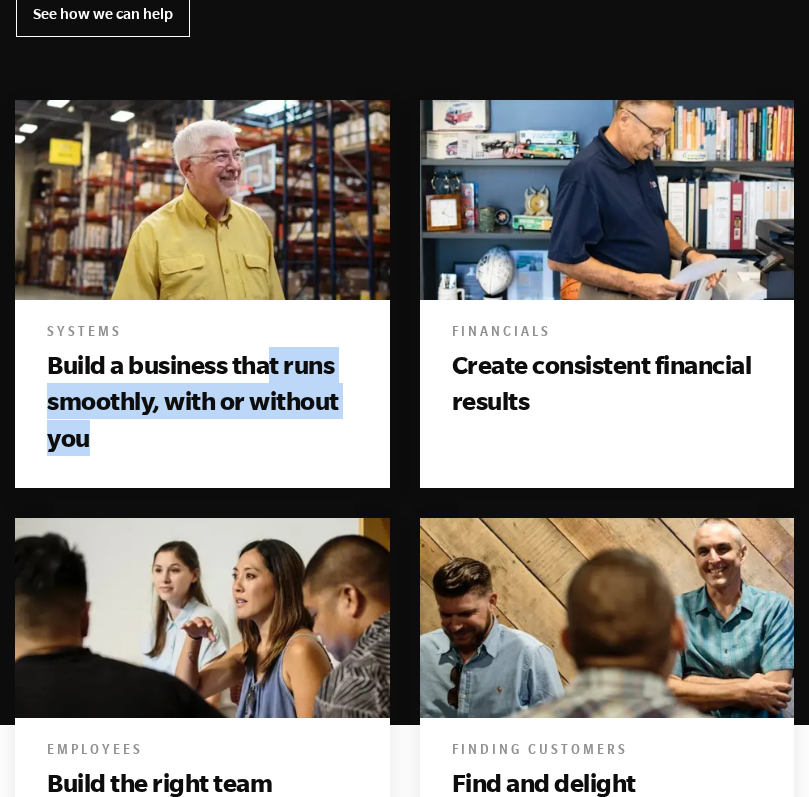 drag, startPoint x: 321, startPoint y: 431, endPoint x: 304, endPoint y: 370, distance: 63.324562 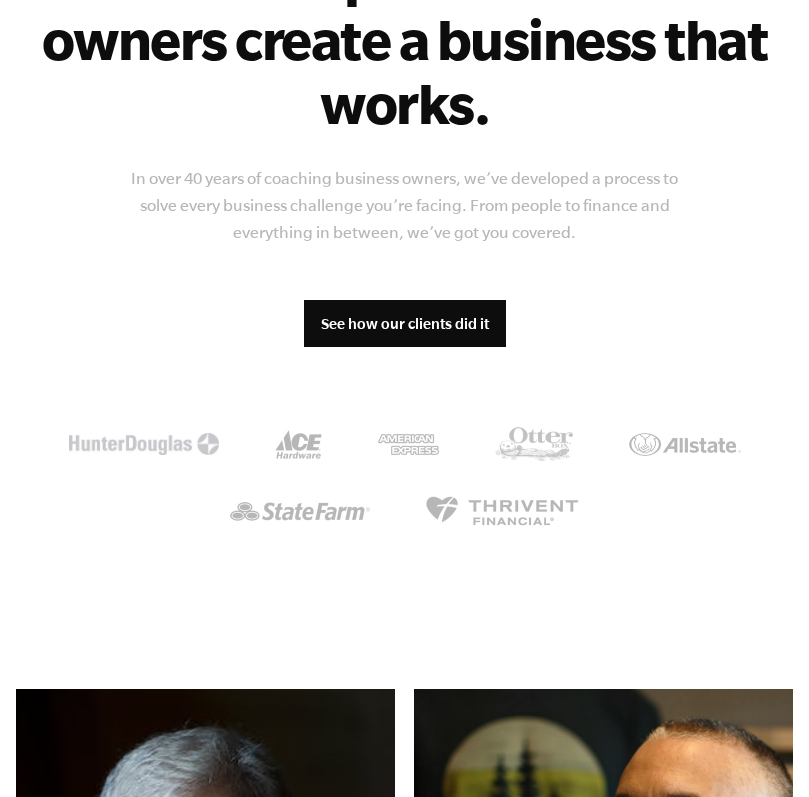 scroll, scrollTop: 2325, scrollLeft: 0, axis: vertical 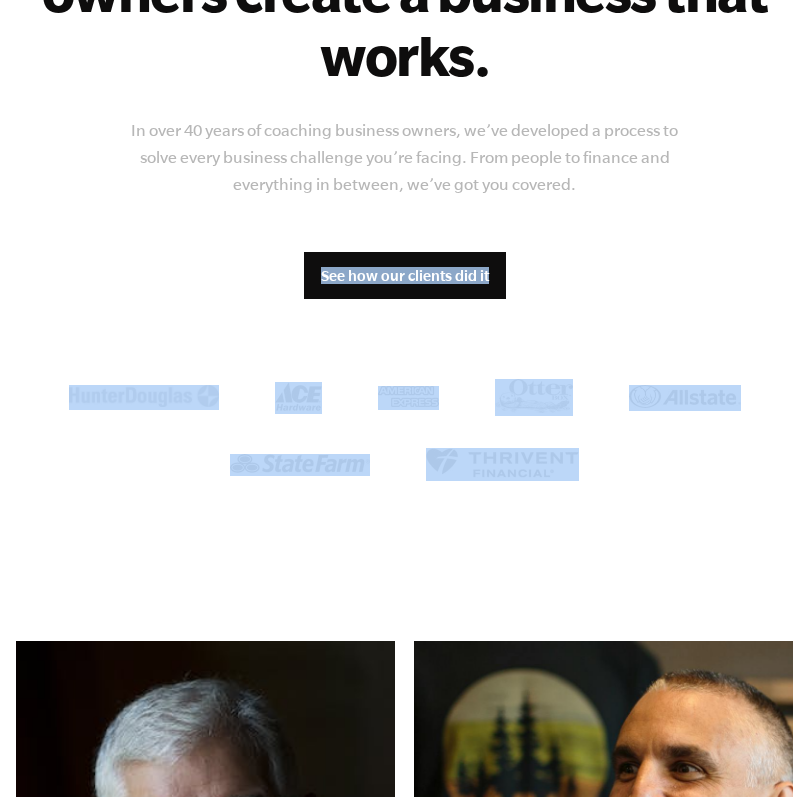 drag, startPoint x: 469, startPoint y: 538, endPoint x: 197, endPoint y: 299, distance: 362.08426 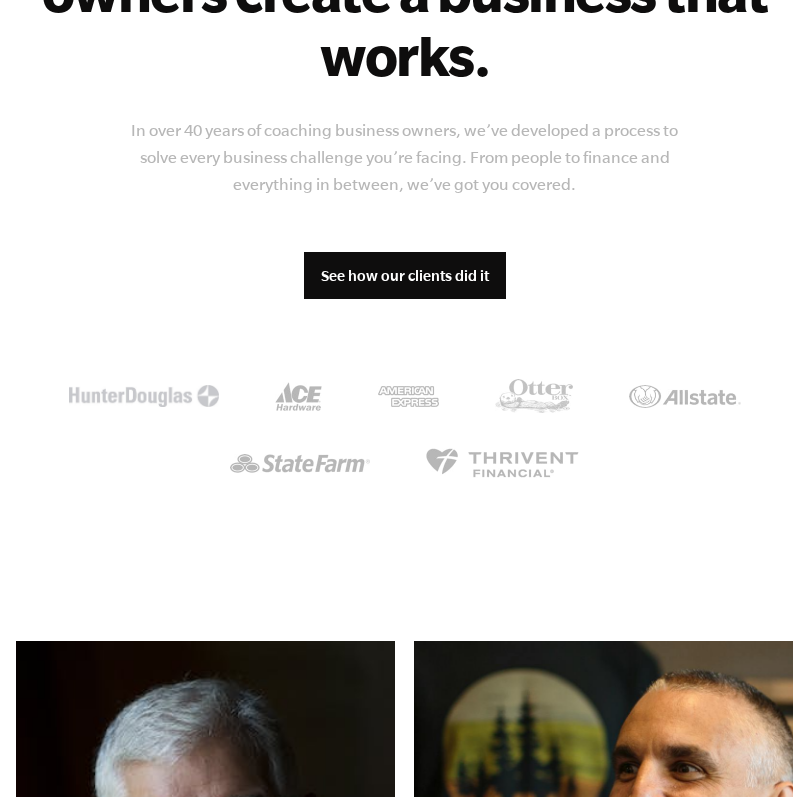 click on "Client Stories
We’ve helped millions of owners create a business that works.
In over 40 years of coaching business owners, we’ve developed a process to solve every business challenge you’re facing. From people to finance and everything in between, we’ve got you covered.
See how our clients did it" at bounding box center (404, 171) 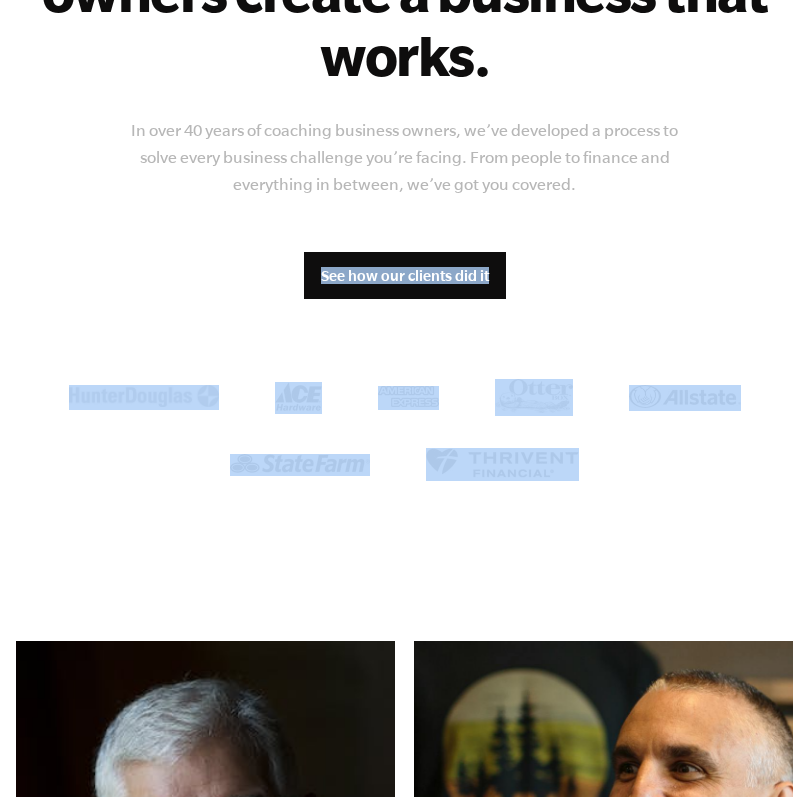 drag, startPoint x: 196, startPoint y: 299, endPoint x: 512, endPoint y: 476, distance: 362.1947 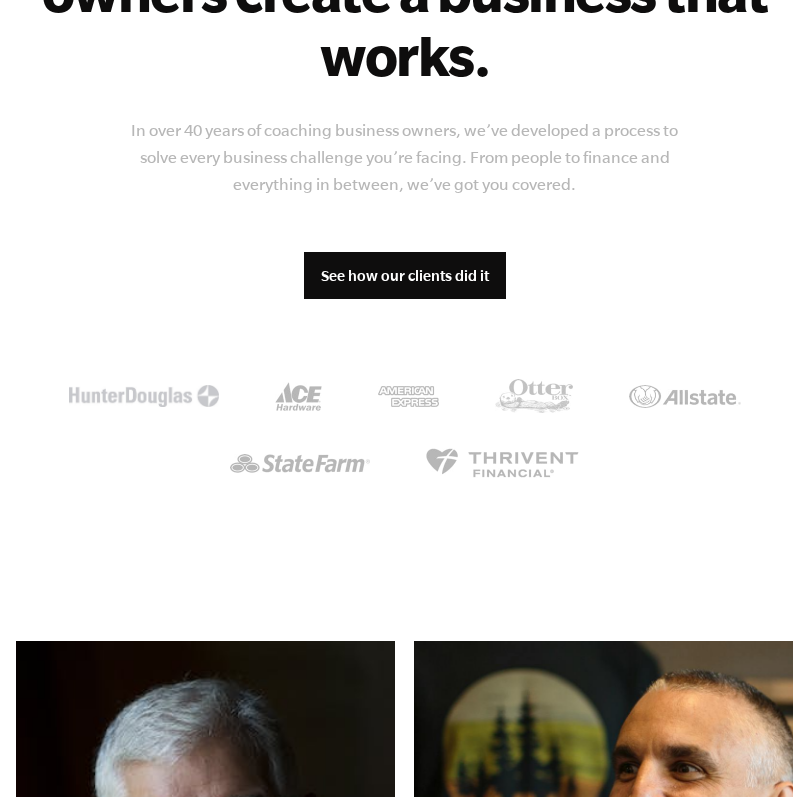 click on "Client Stories
We’ve helped millions of owners create a business that works.
In over 40 years of coaching business owners, we’ve developed a process to solve every business challenge you’re facing. From people to finance and everything in between, we’ve got you covered.
See how our clients did it" at bounding box center [404, 171] 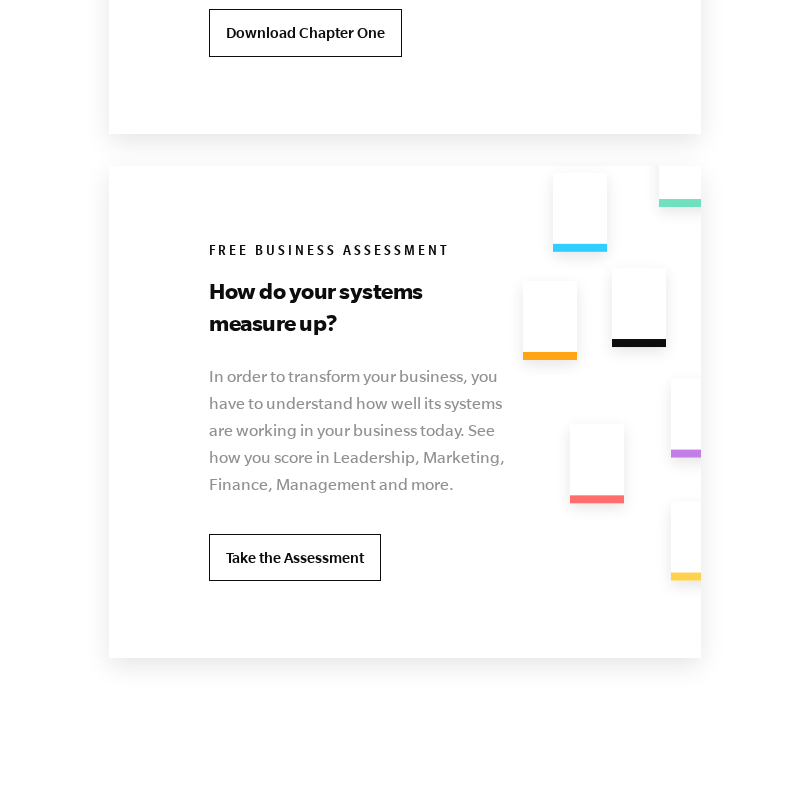 scroll, scrollTop: 5089, scrollLeft: 0, axis: vertical 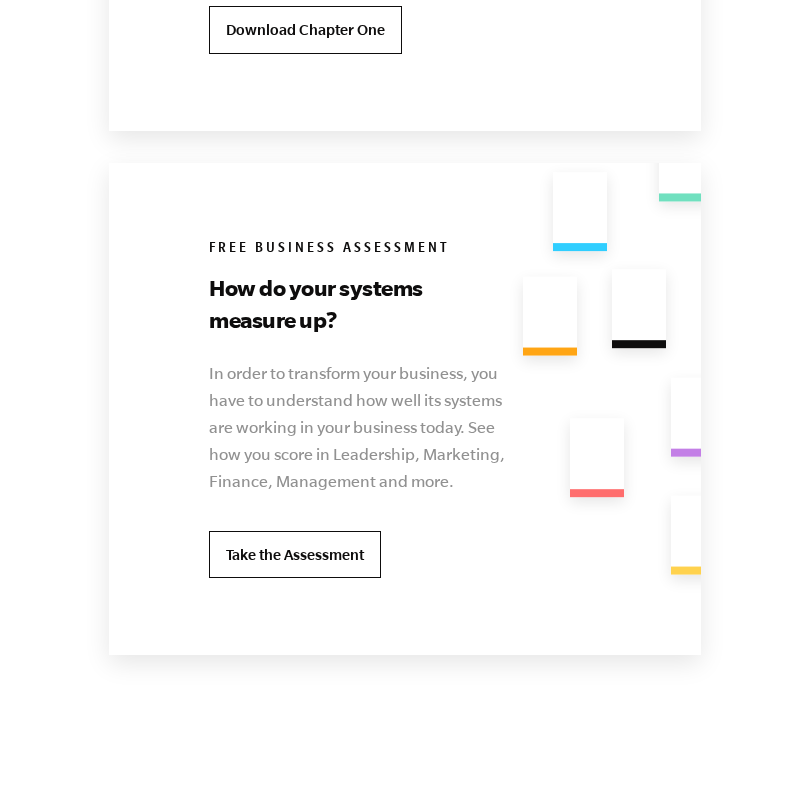 click on "Read the book
The E-Myth Revisited. Millions of copies sold.
We wrote the book on how to build a business that gives its owner more freedom and produces consistent, predictable results—and shaped the world of business coaching and entrepreneurship in the process.
Download Chapter One
Free Business Assessment
How do your systems measure up?
In order to transform your business, you have to understand how well its systems are working in your business today. See how you score in Leadership, Marketing, Finance, Management and more.
Take the Assessment" at bounding box center (404, 133) 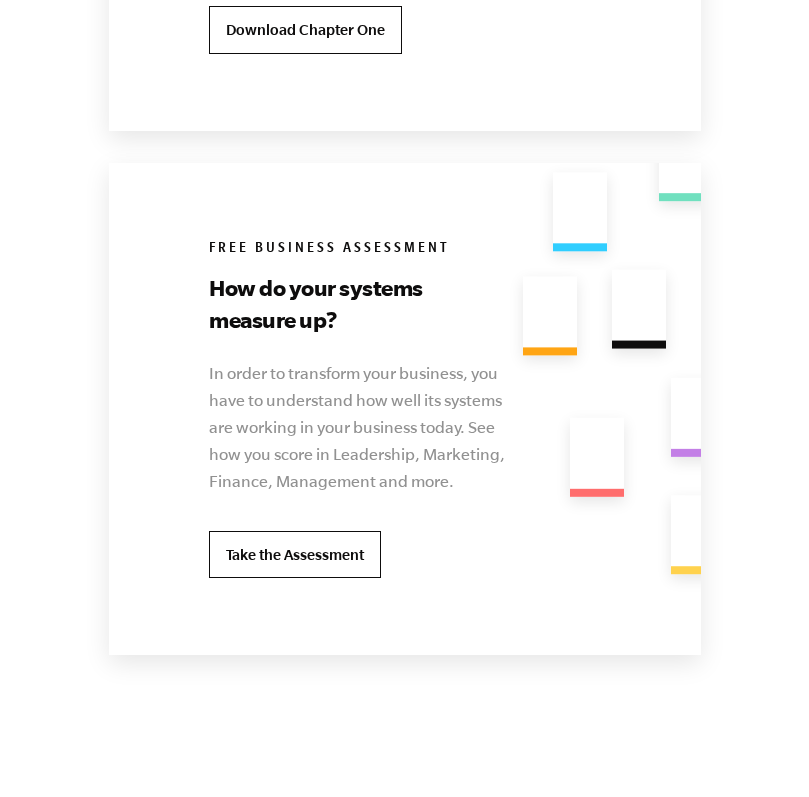 click on "Read the book
The E-Myth Revisited. Millions of copies sold.
We wrote the book on how to build a business that gives its owner more freedom and produces consistent, predictable results—and shaped the world of business coaching and entrepreneurship in the process.
Download Chapter One
Free Business Assessment
How do your systems measure up?
In order to transform your business, you have to understand how well its systems are working in your business today. See how you score in Leadership, Marketing, Finance, Management and more.
Take the Assessment" at bounding box center [404, 133] 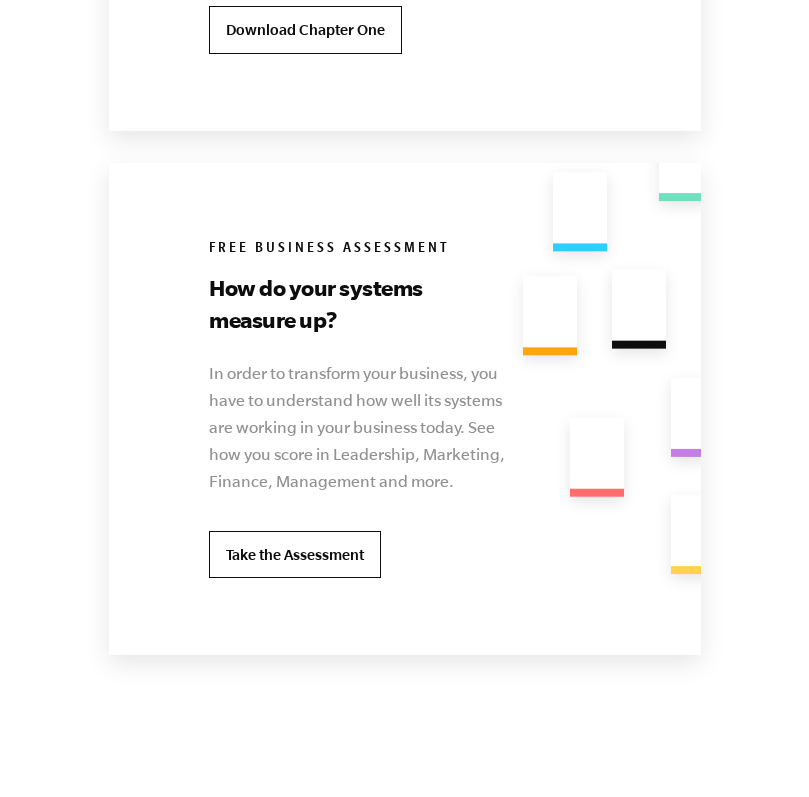 click on "Read the book
The E-Myth Revisited. Millions of copies sold.
We wrote the book on how to build a business that gives its owner more freedom and produces consistent, predictable results—and shaped the world of business coaching and entrepreneurship in the process.
Download Chapter One
Free Business Assessment
How do your systems measure up?
In order to transform your business, you have to understand how well its systems are working in your business today. See how you score in Leadership, Marketing, Finance, Management and more.
Take the Assessment" at bounding box center (404, 133) 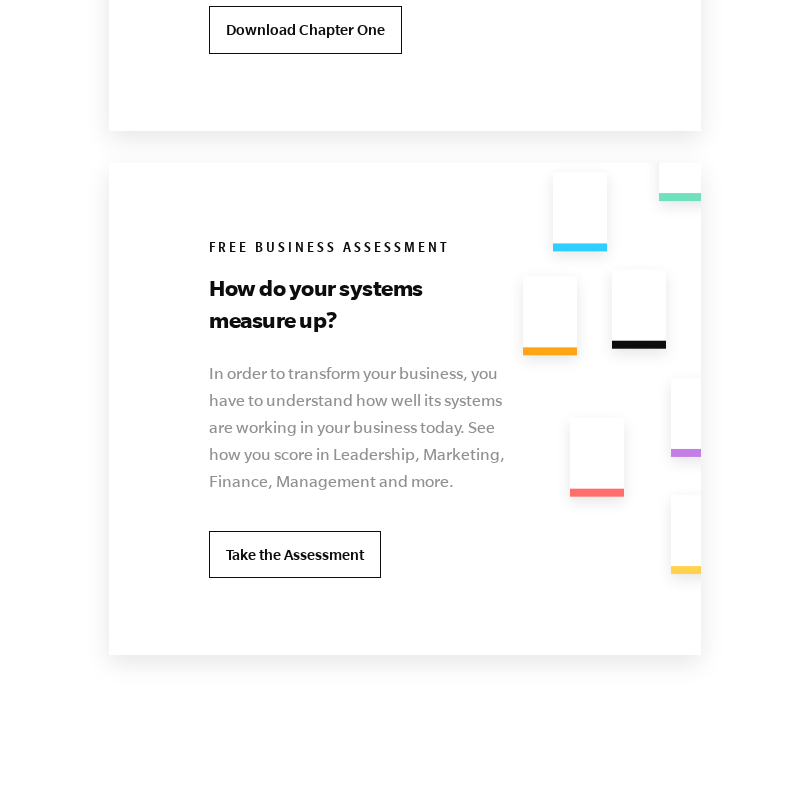 click on "Read the book
The E-Myth Revisited. Millions of copies sold.
We wrote the book on how to build a business that gives its owner more freedom and produces consistent, predictable results—and shaped the world of business coaching and entrepreneurship in the process.
Download Chapter One
Free Business Assessment
How do your systems measure up?
In order to transform your business, you have to understand how well its systems are working in your business today. See how you score in Leadership, Marketing, Finance, Management and more.
Take the Assessment" at bounding box center [404, 133] 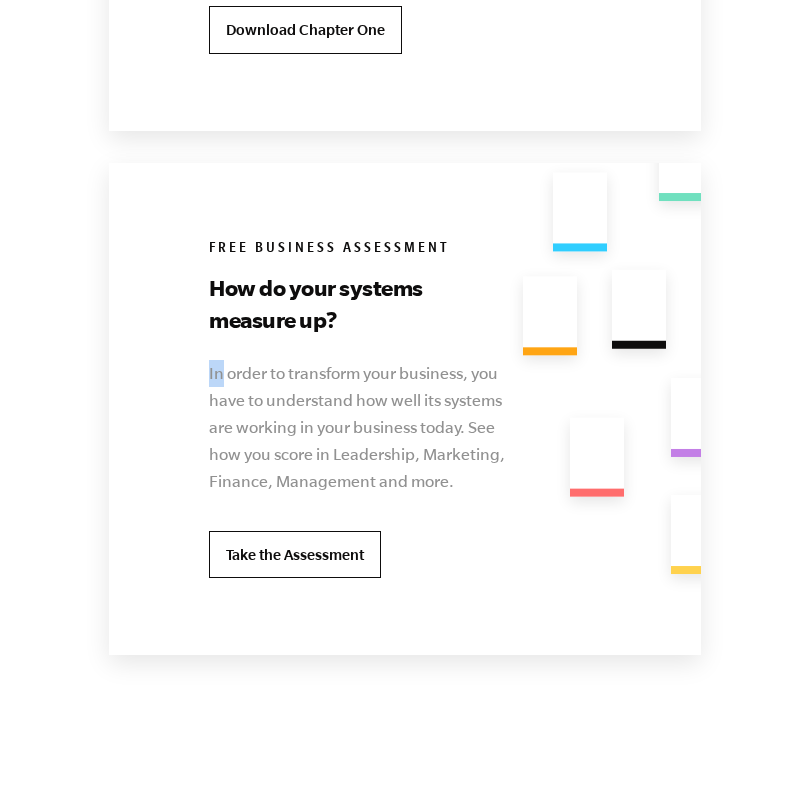click on "Read the book
The E-Myth Revisited. Millions of copies sold.
We wrote the book on how to build a business that gives its owner more freedom and produces consistent, predictable results—and shaped the world of business coaching and entrepreneurship in the process.
Download Chapter One
Free Business Assessment
How do your systems measure up?
In order to transform your business, you have to understand how well its systems are working in your business today. See how you score in Leadership, Marketing, Finance, Management and more.
Take the Assessment" at bounding box center [404, 133] 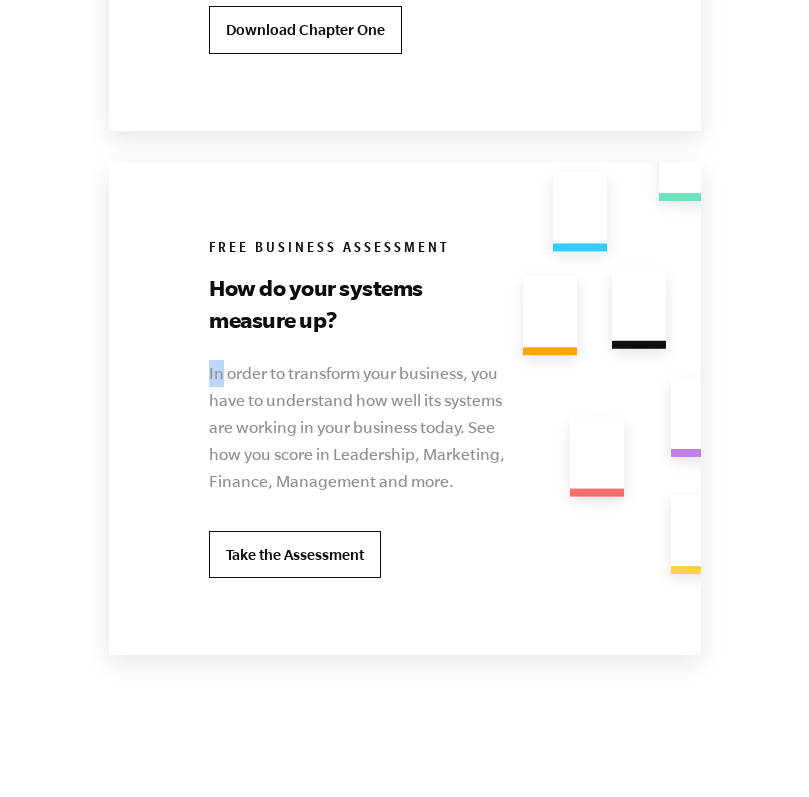 click on "Read the book
The E-Myth Revisited. Millions of copies sold.
We wrote the book on how to build a business that gives its owner more freedom and produces consistent, predictable results—and shaped the world of business coaching and entrepreneurship in the process.
Download Chapter One
Free Business Assessment
How do your systems measure up?
In order to transform your business, you have to understand how well its systems are working in your business today. See how you score in Leadership, Marketing, Finance, Management and more.
Take the Assessment" at bounding box center (404, 133) 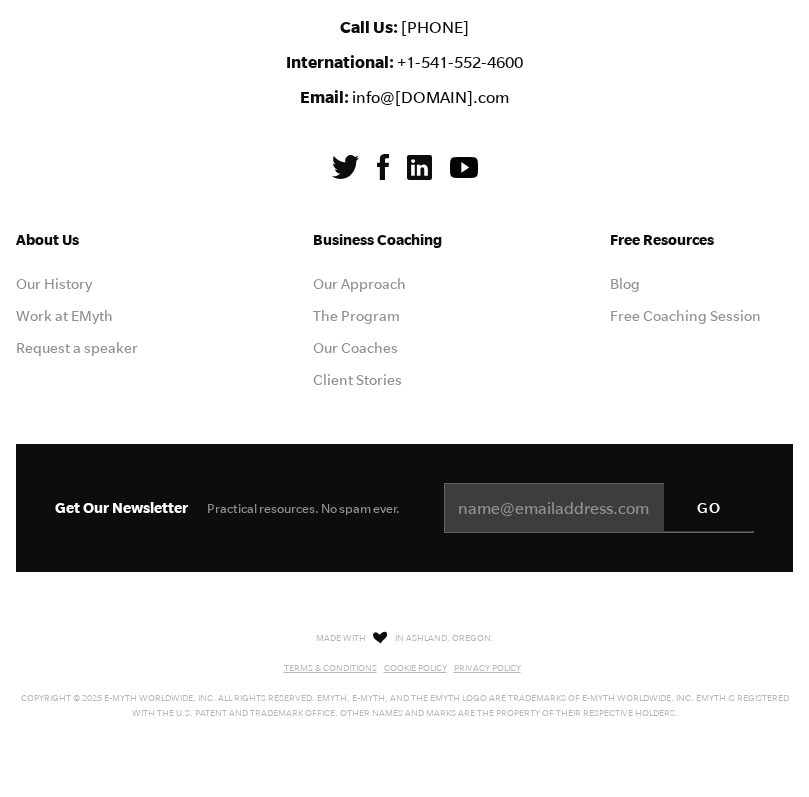 scroll, scrollTop: 7521, scrollLeft: 0, axis: vertical 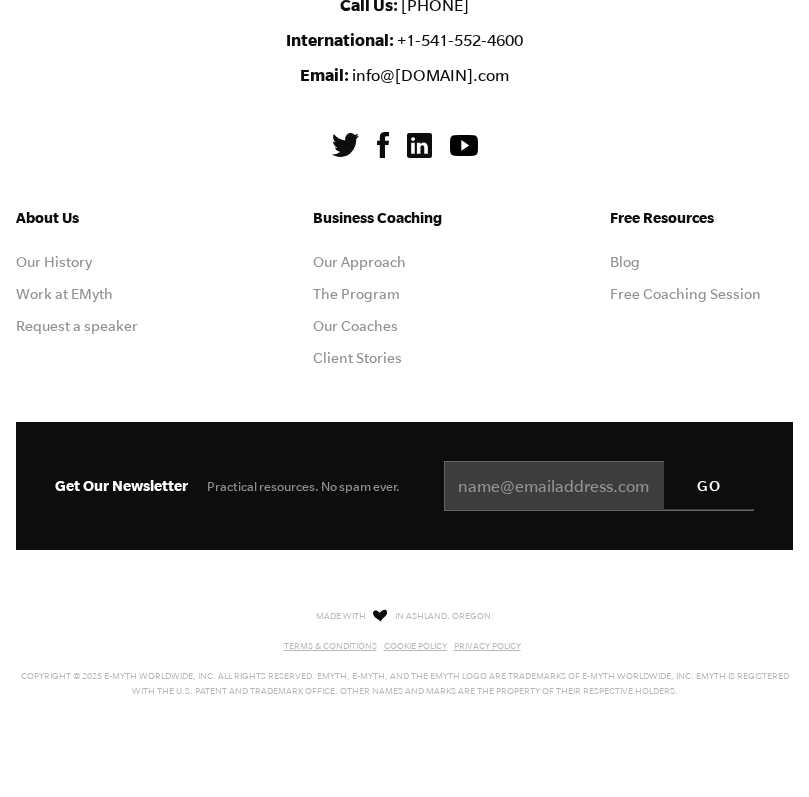 click on "Business Coaching
Our Approach
The Program
Our Coaches
Client Stories" at bounding box center [404, 294] 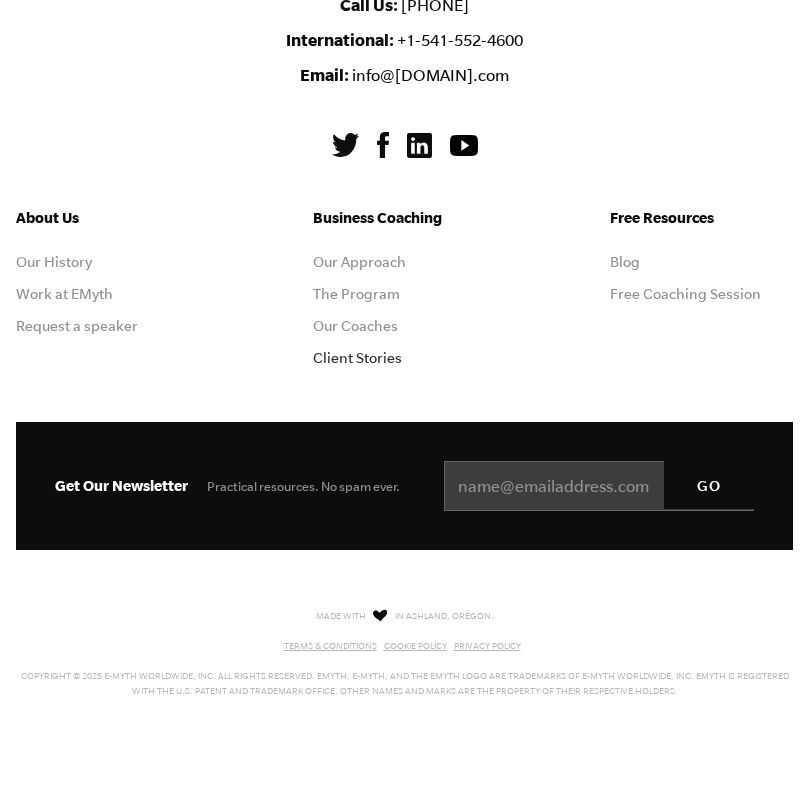 click on "Client Stories" at bounding box center [357, 358] 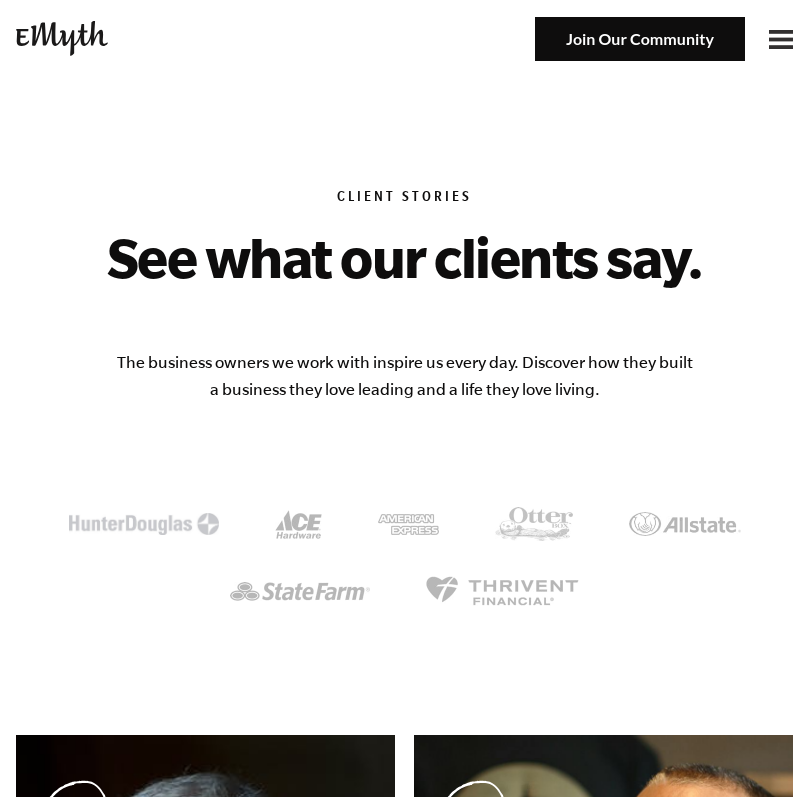 scroll, scrollTop: 0, scrollLeft: 0, axis: both 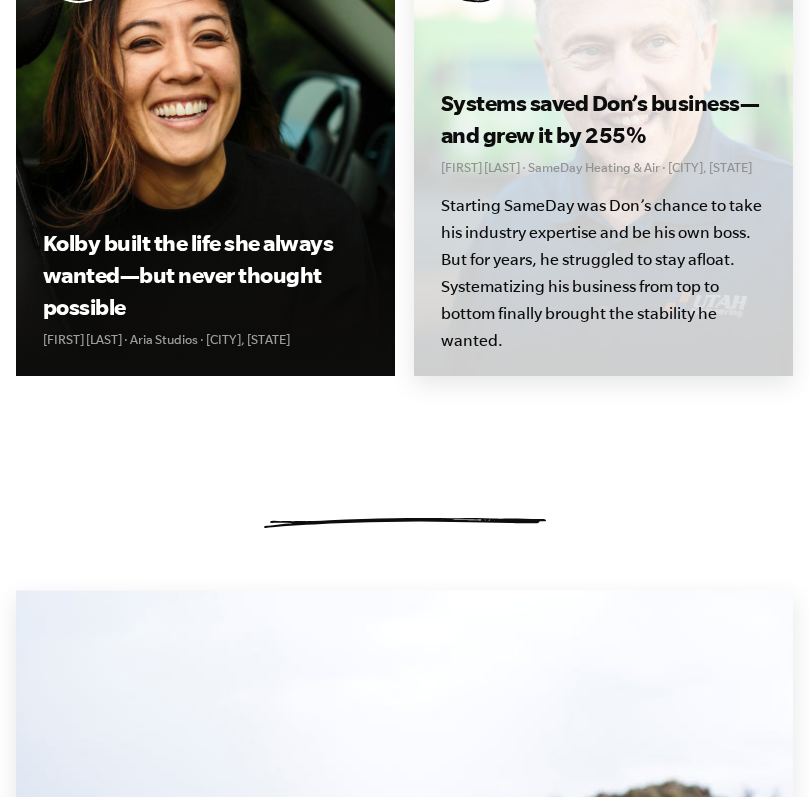 click on "Starting SameDay was Don’s chance to take his industry expertise and be his own boss. But for years, he struggled to stay afloat. Systematizing his business from top to bottom finally brought the stability he wanted." at bounding box center (604, 271) 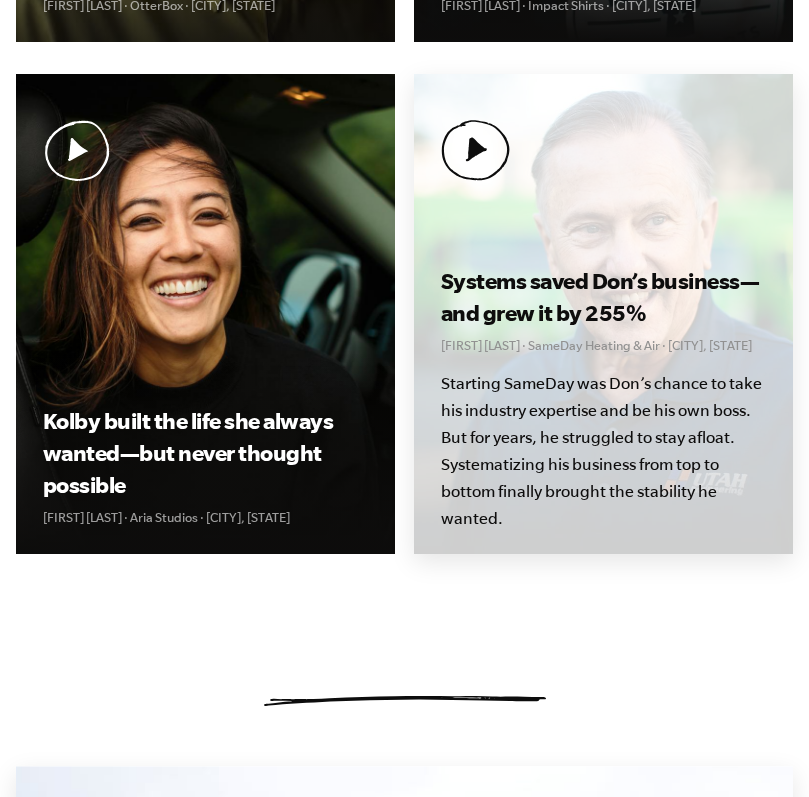 scroll, scrollTop: 1072, scrollLeft: 0, axis: vertical 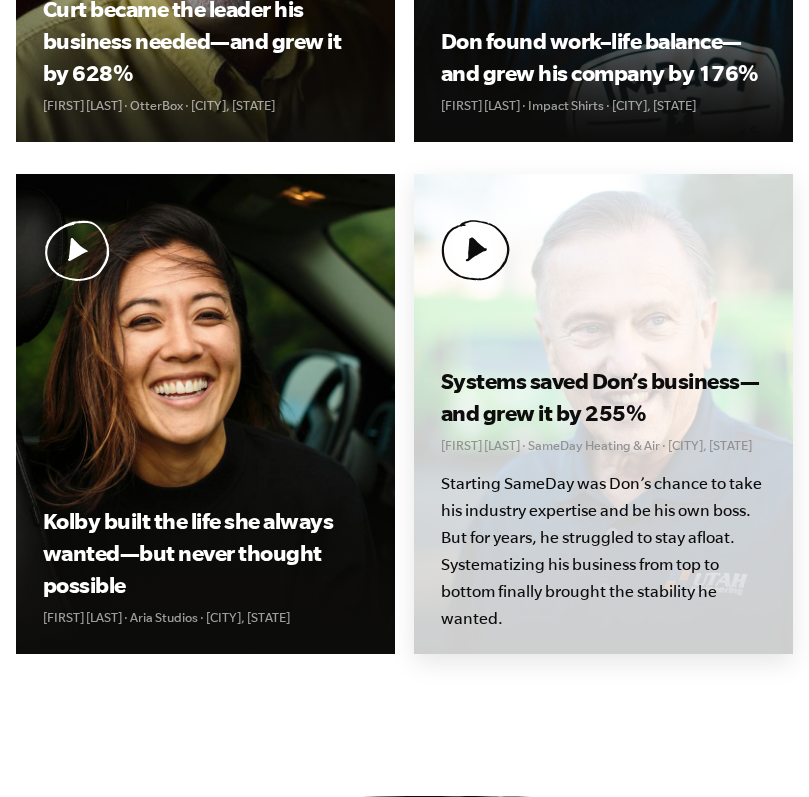 click at bounding box center (475, 250) 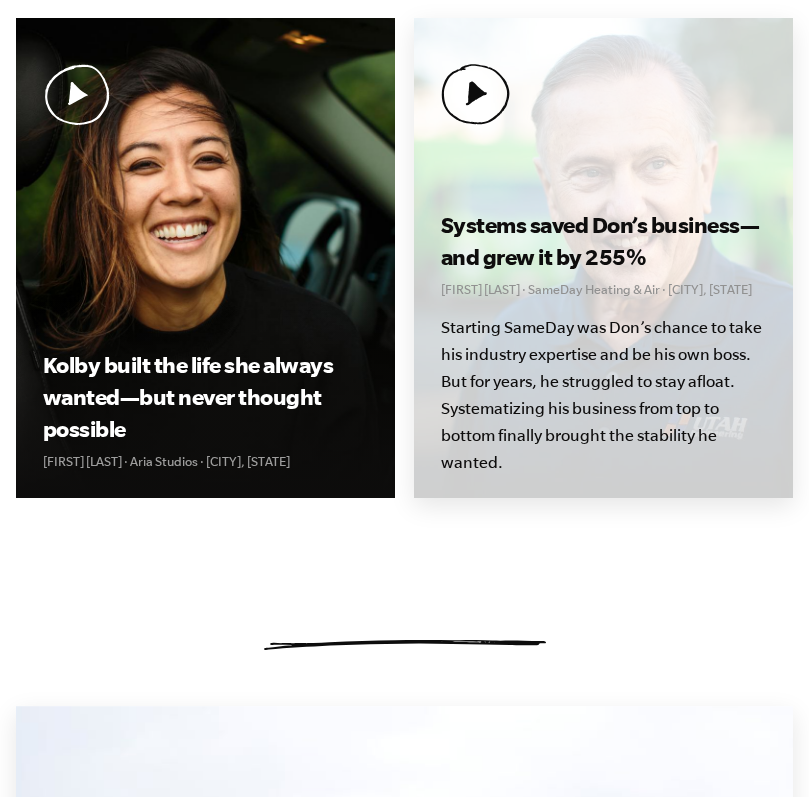scroll, scrollTop: 1232, scrollLeft: 0, axis: vertical 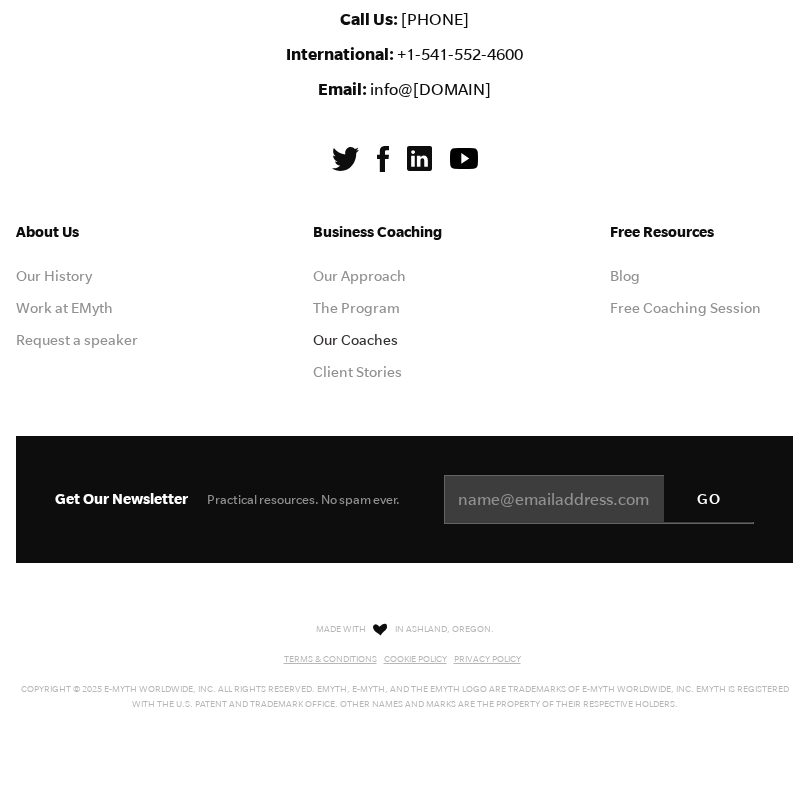 click on "Our Coaches" at bounding box center (355, 340) 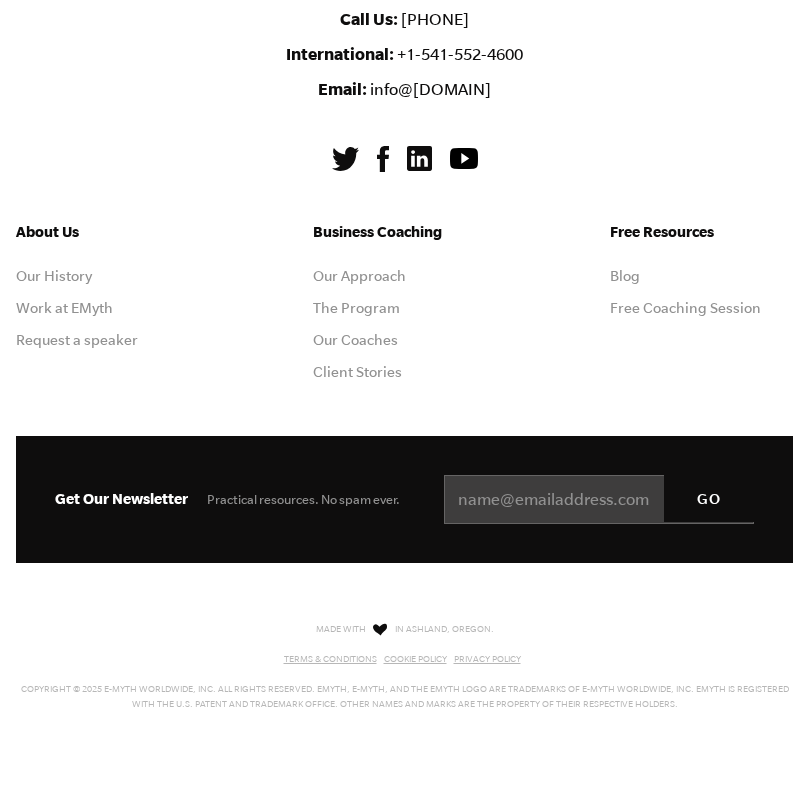 click on "About Us
Our History
Work at EMyth
Request a speaker
Business Coaching
Our Approach
The Program
Our Coaches
Client Stories
Free Resources
Blog
Free Coaching Session" at bounding box center [404, 328] 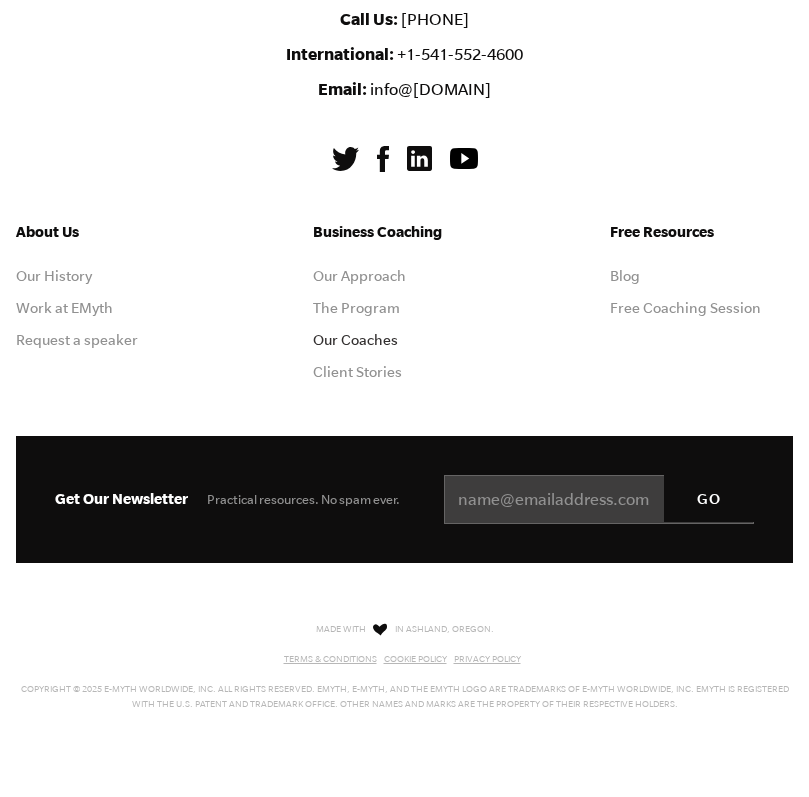 click on "Our Coaches" at bounding box center [355, 340] 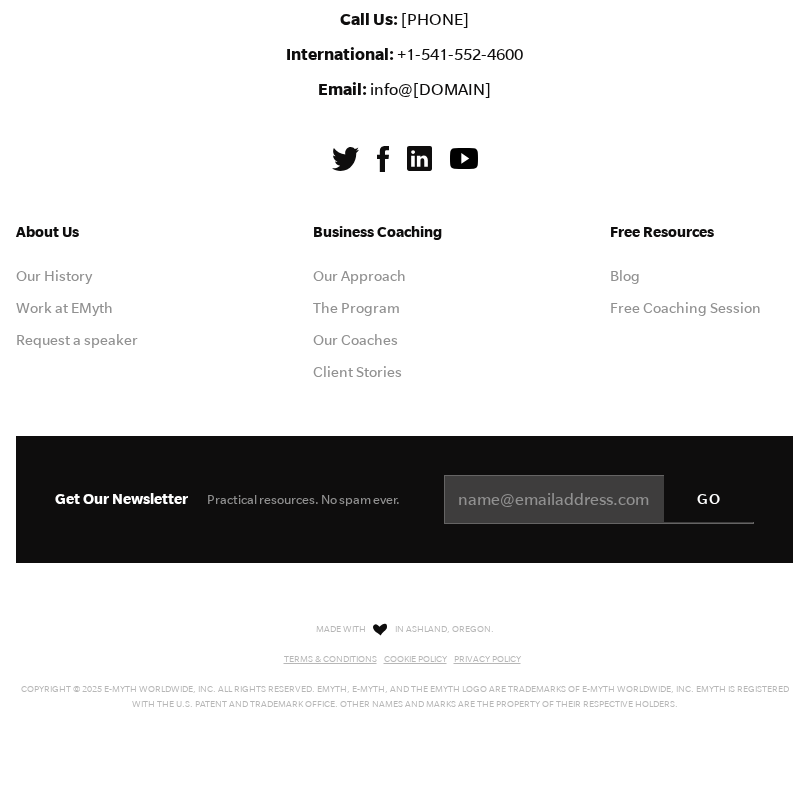 click on "Business Coaching
Our Approach
The Program
Our Coaches
Client Stories" at bounding box center (404, 308) 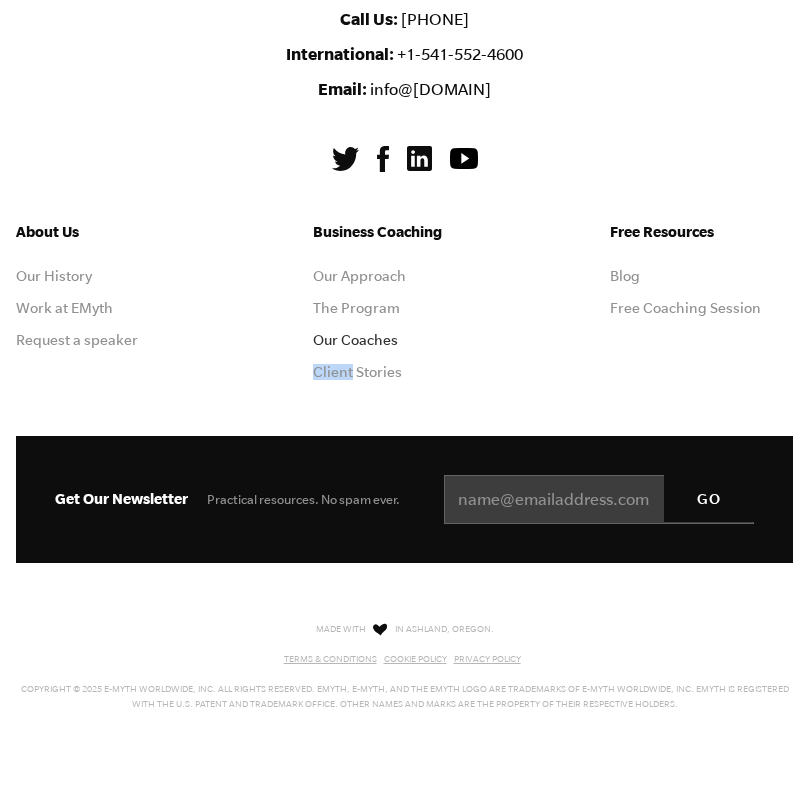 click on "Our Coaches" at bounding box center [355, 340] 